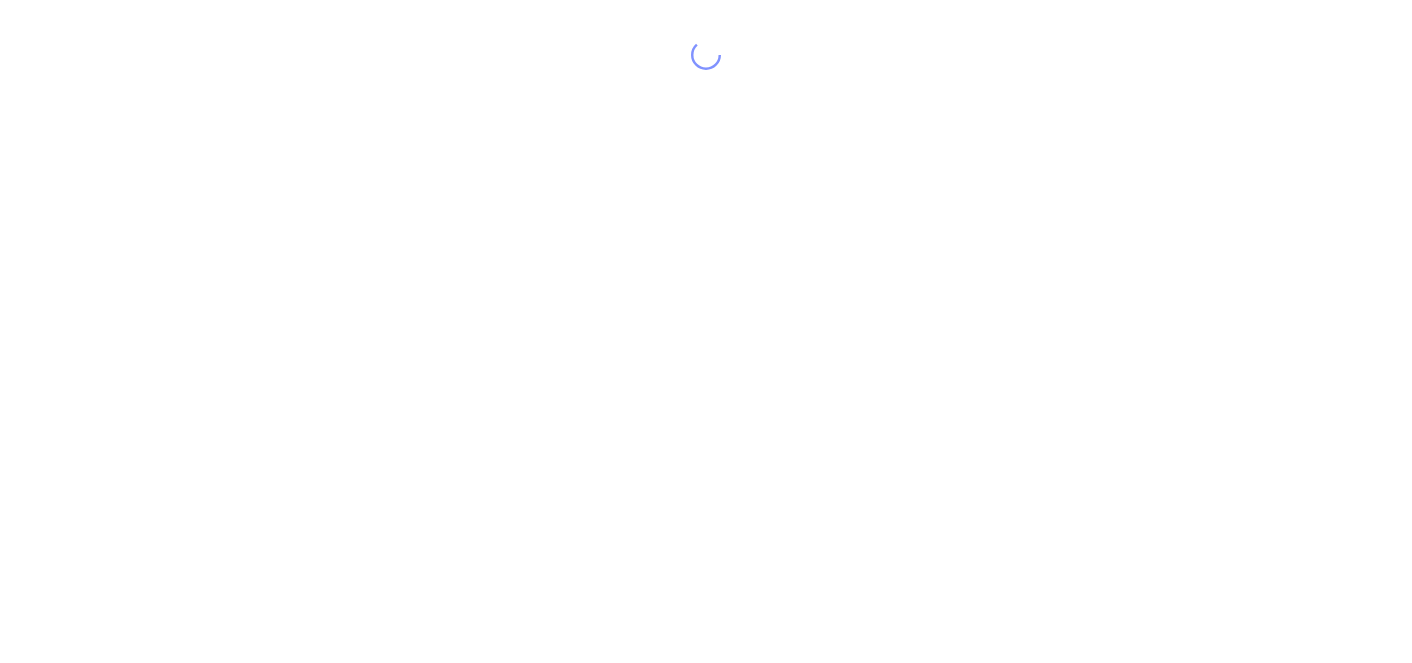 scroll, scrollTop: 0, scrollLeft: 0, axis: both 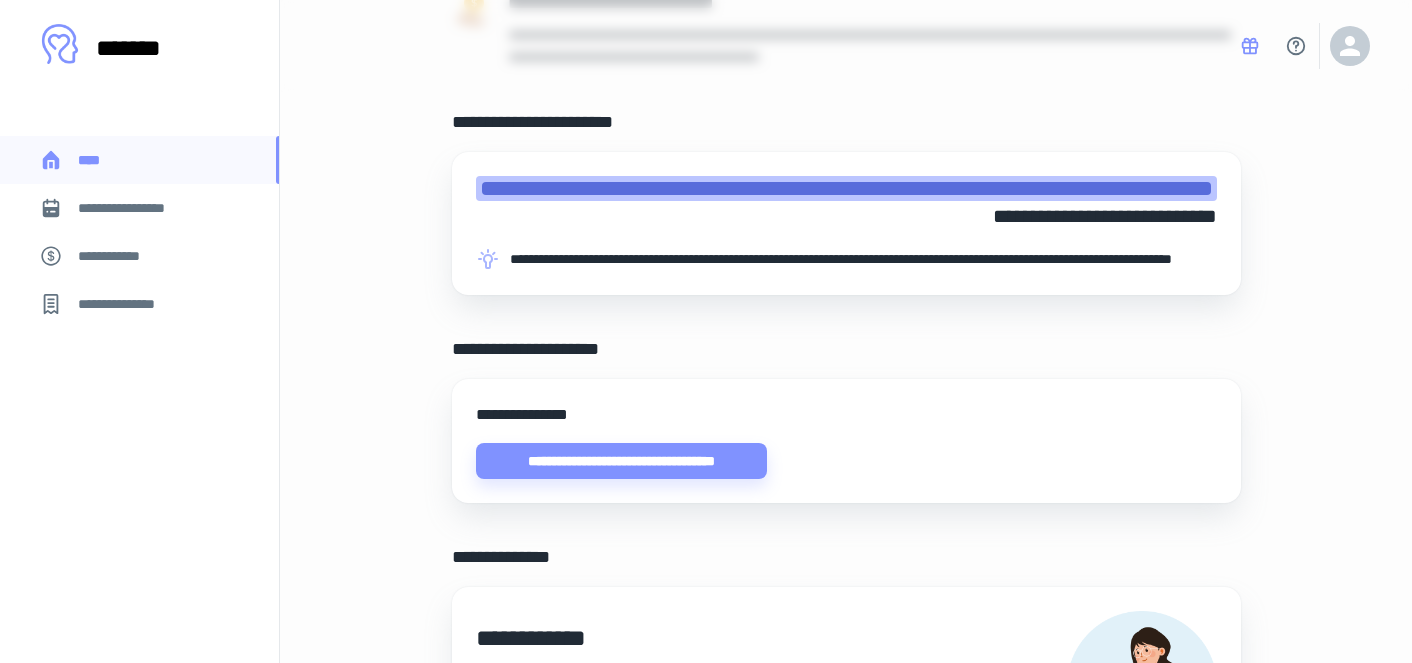 click on "**********" at bounding box center (139, 208) 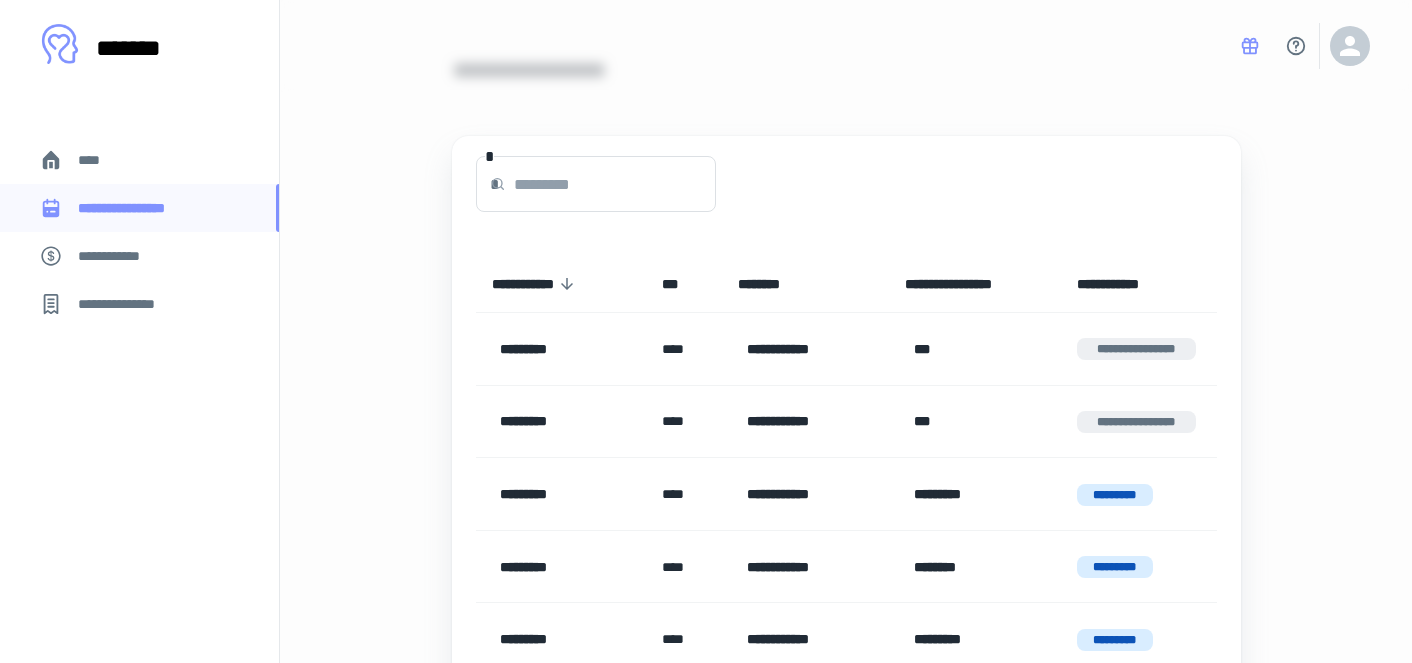 scroll, scrollTop: 60, scrollLeft: 0, axis: vertical 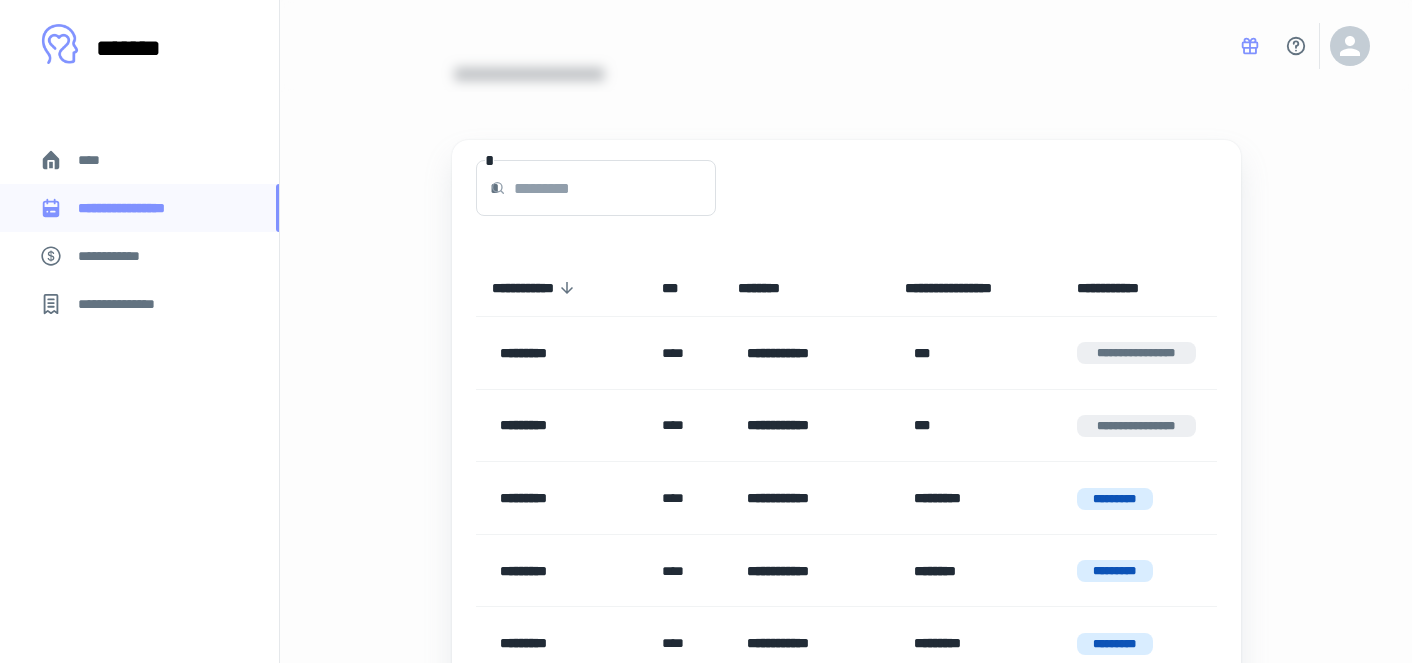 click on "****" at bounding box center (97, 160) 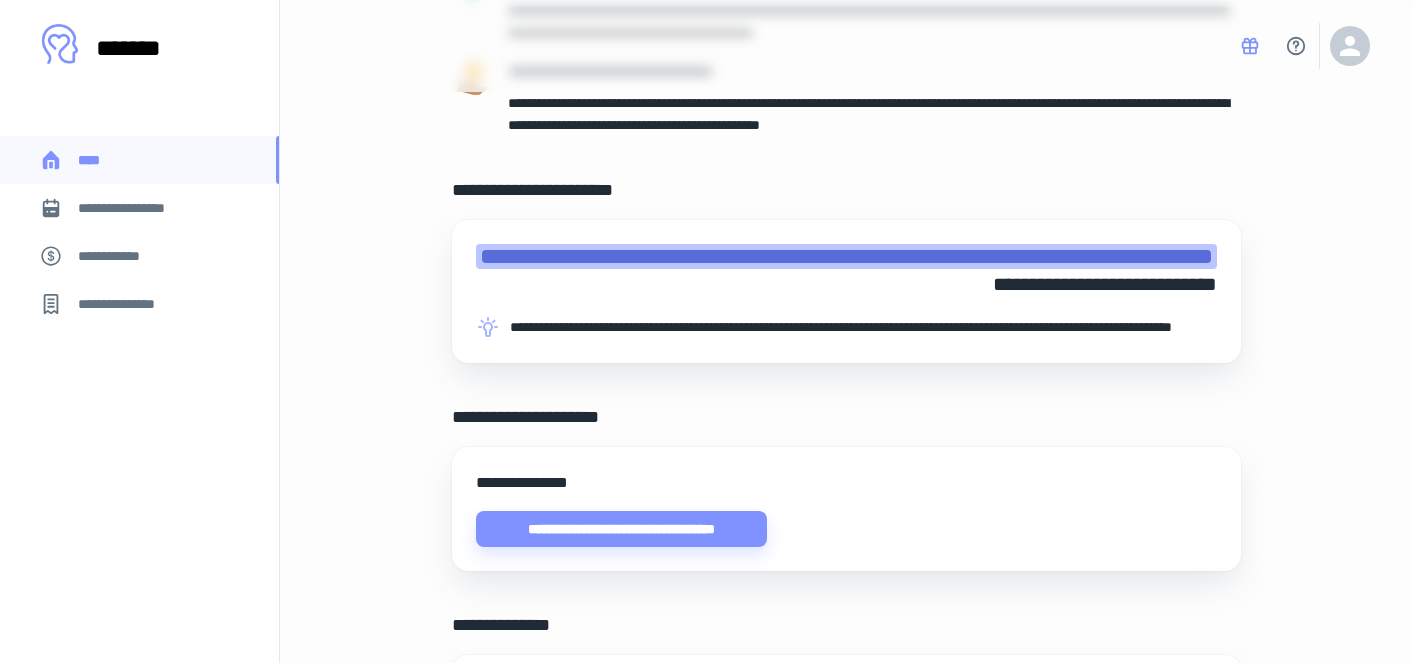 scroll, scrollTop: 349, scrollLeft: 0, axis: vertical 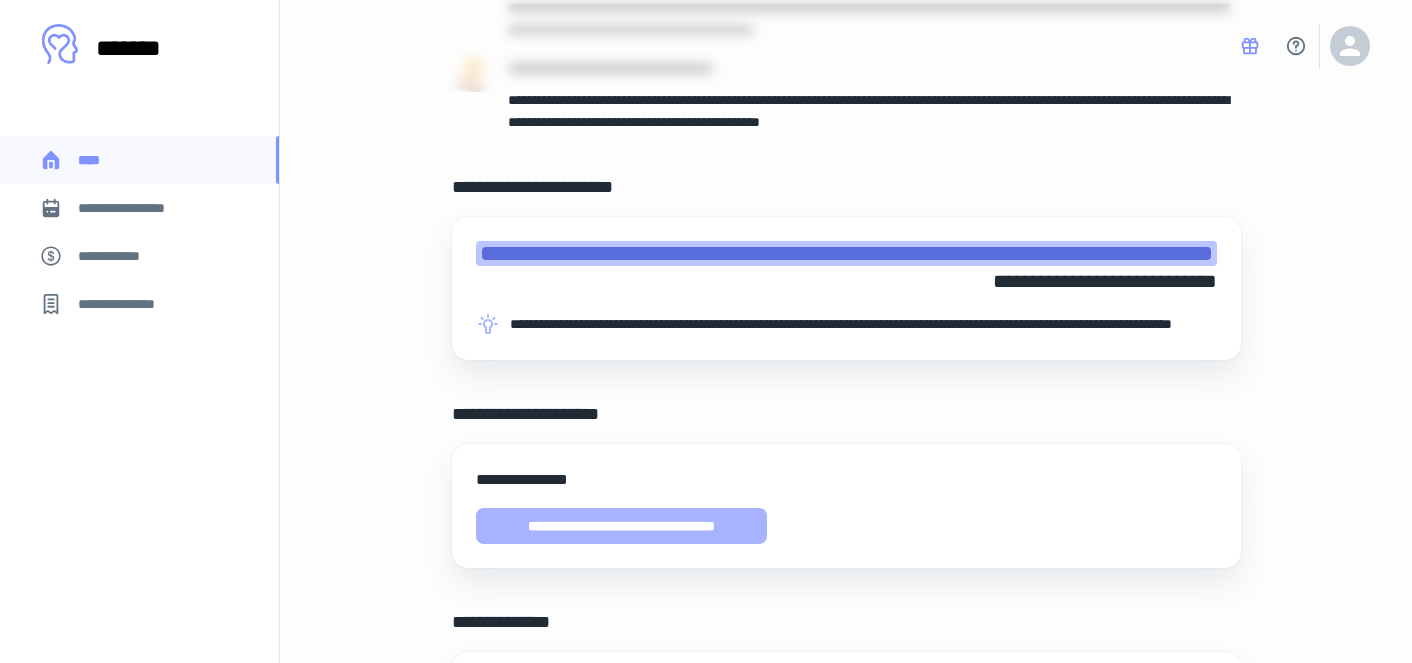 click on "**********" at bounding box center (622, 526) 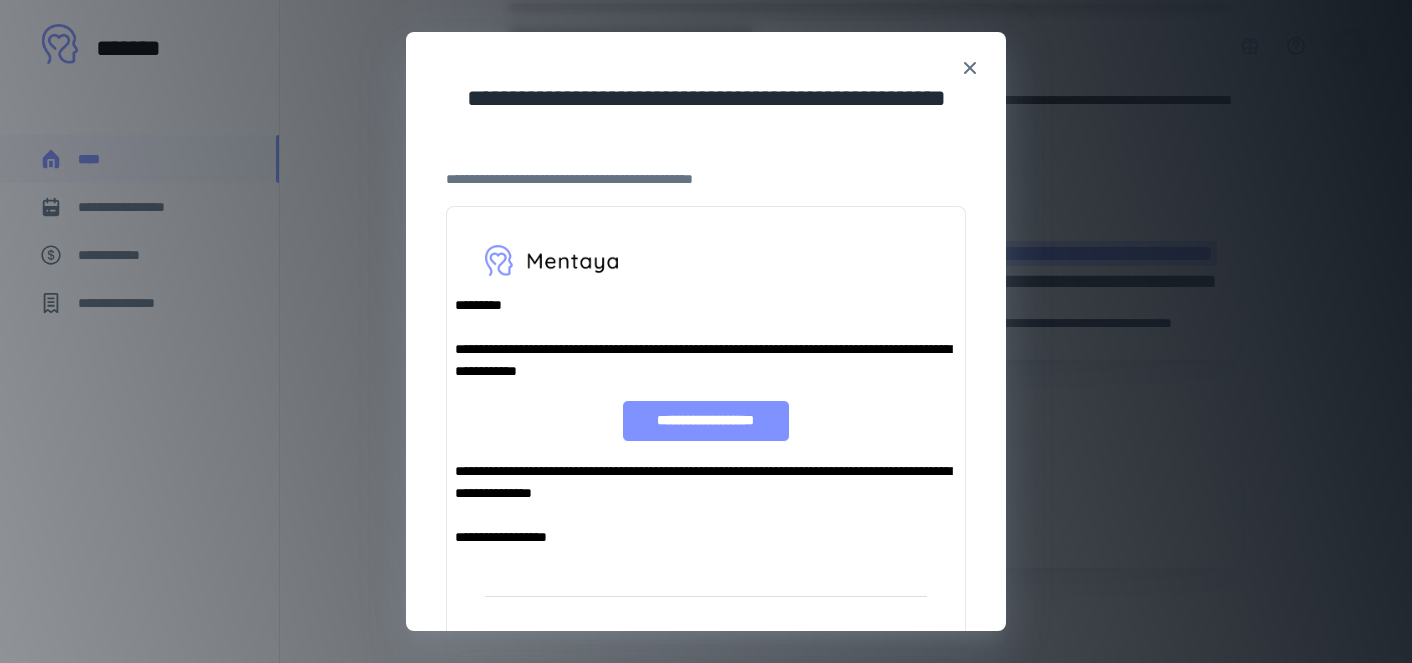 click on "**********" at bounding box center [705, 421] 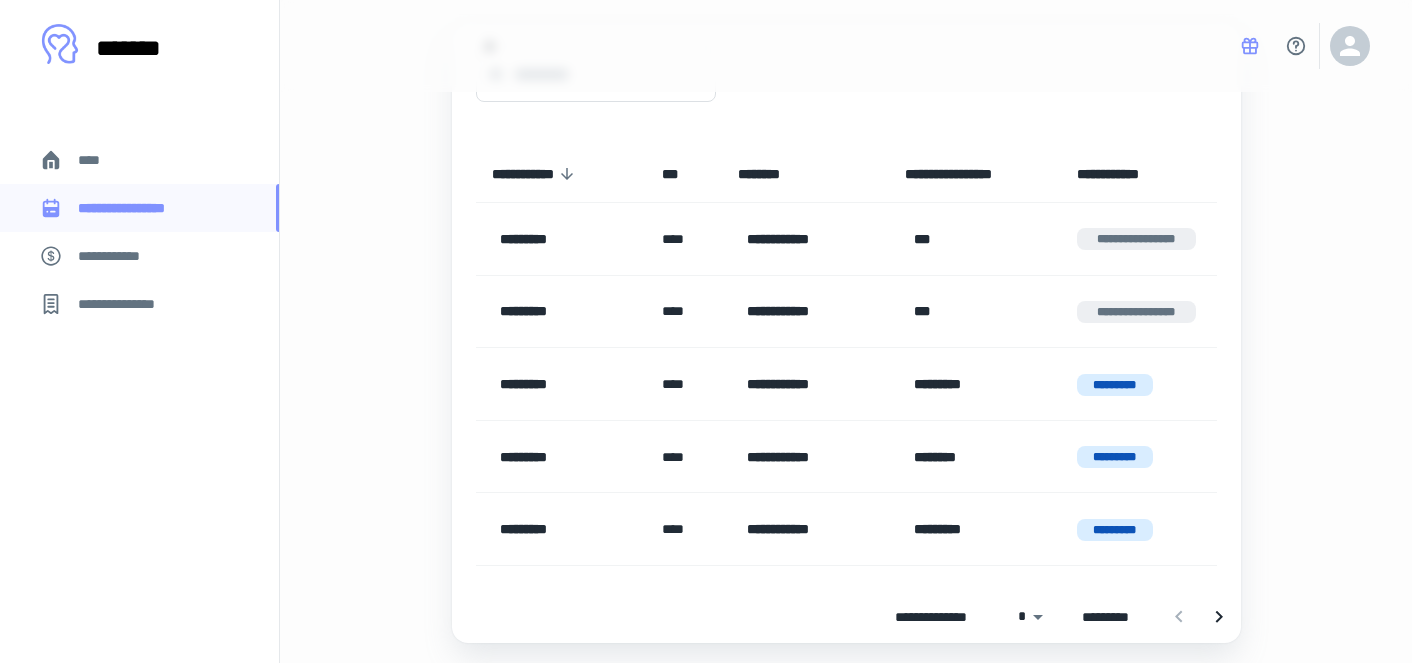 scroll, scrollTop: 176, scrollLeft: 0, axis: vertical 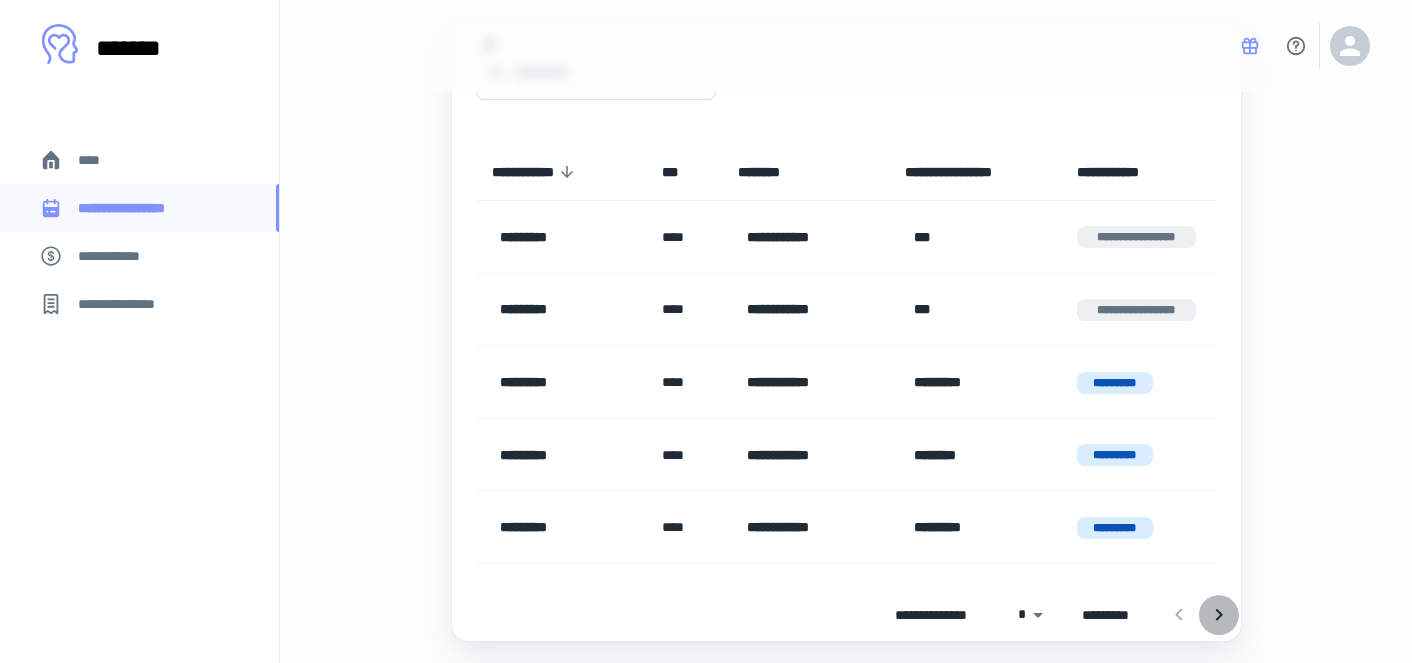 click 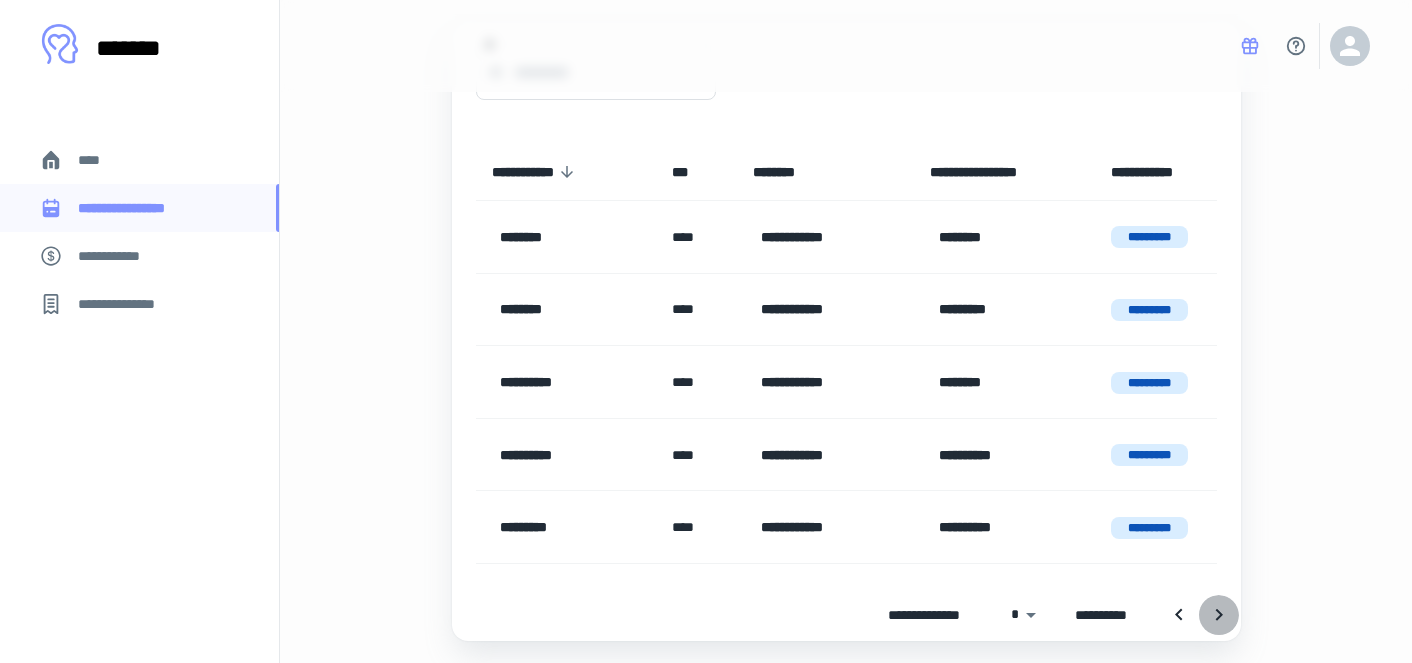 click 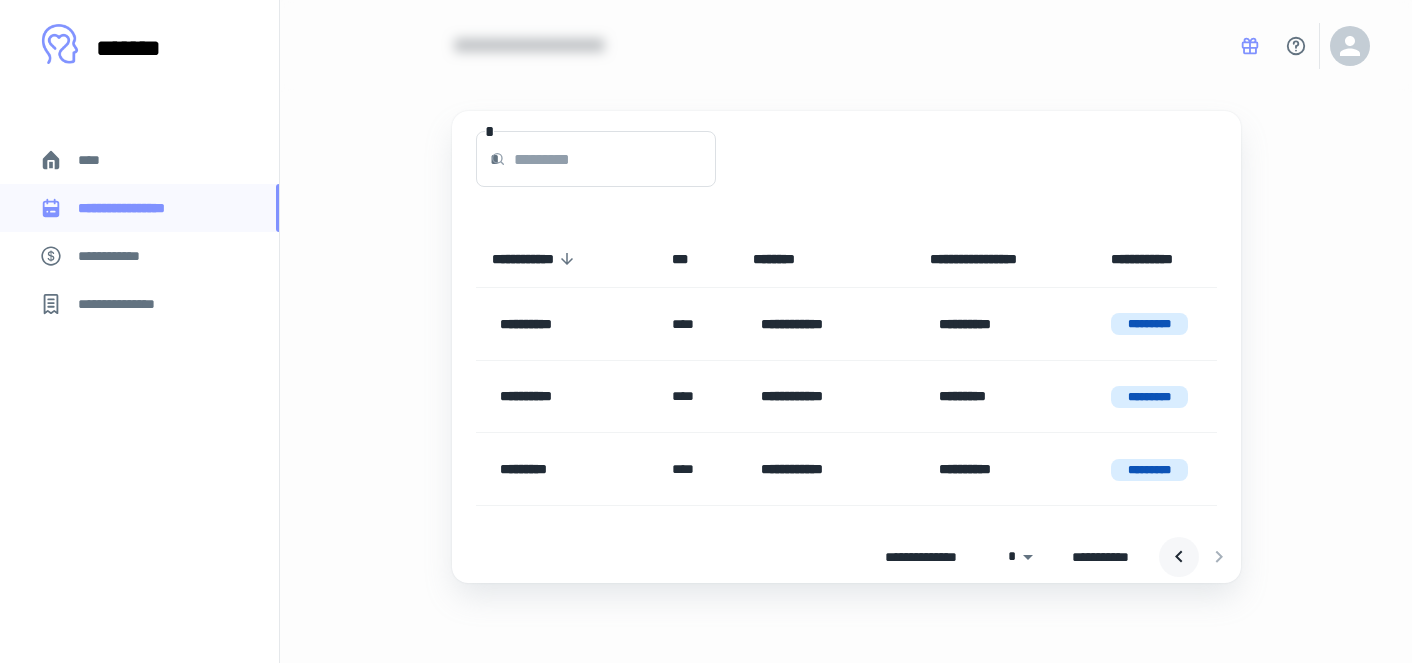 click 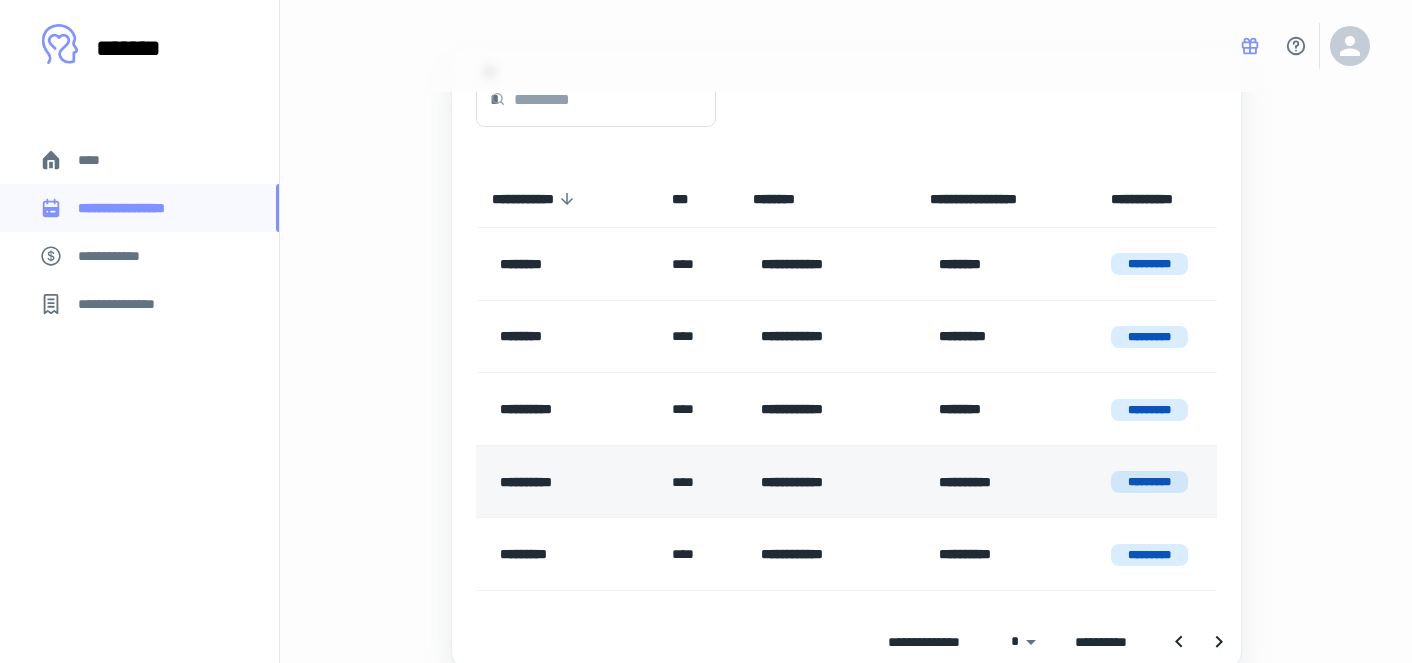 scroll, scrollTop: 150, scrollLeft: 0, axis: vertical 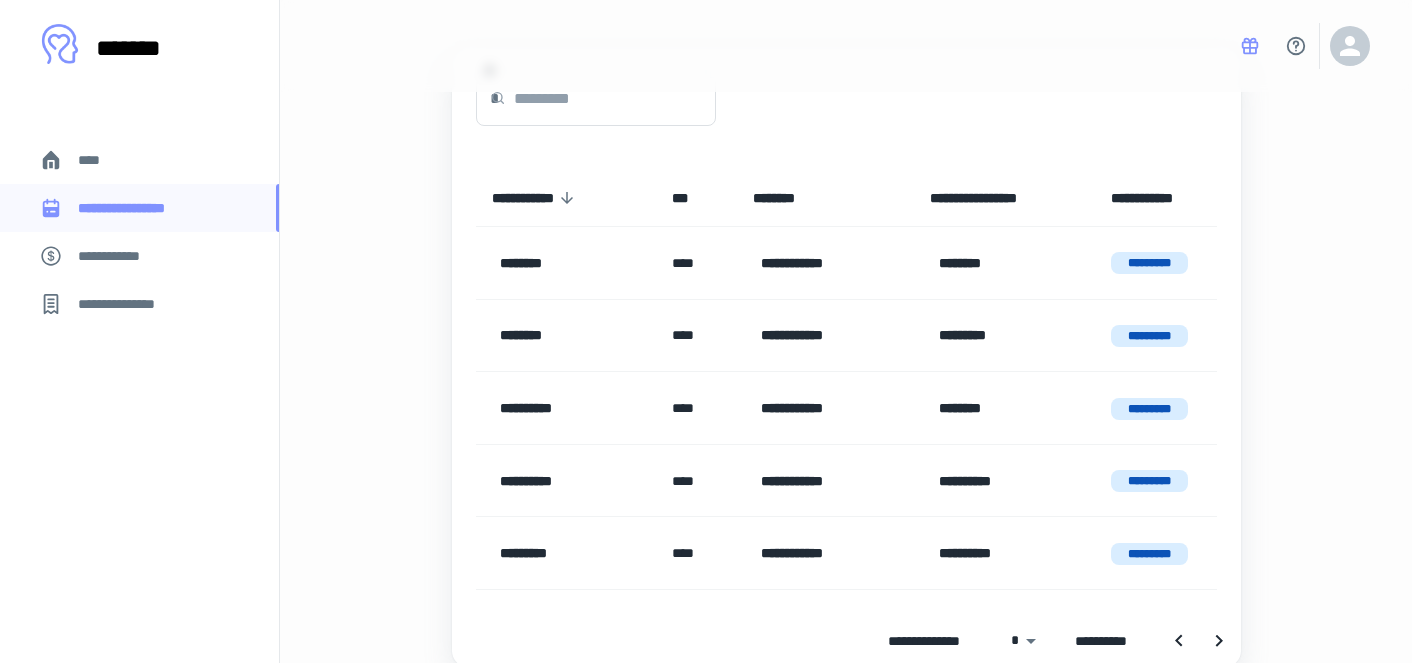 click on "**********" at bounding box center (119, 256) 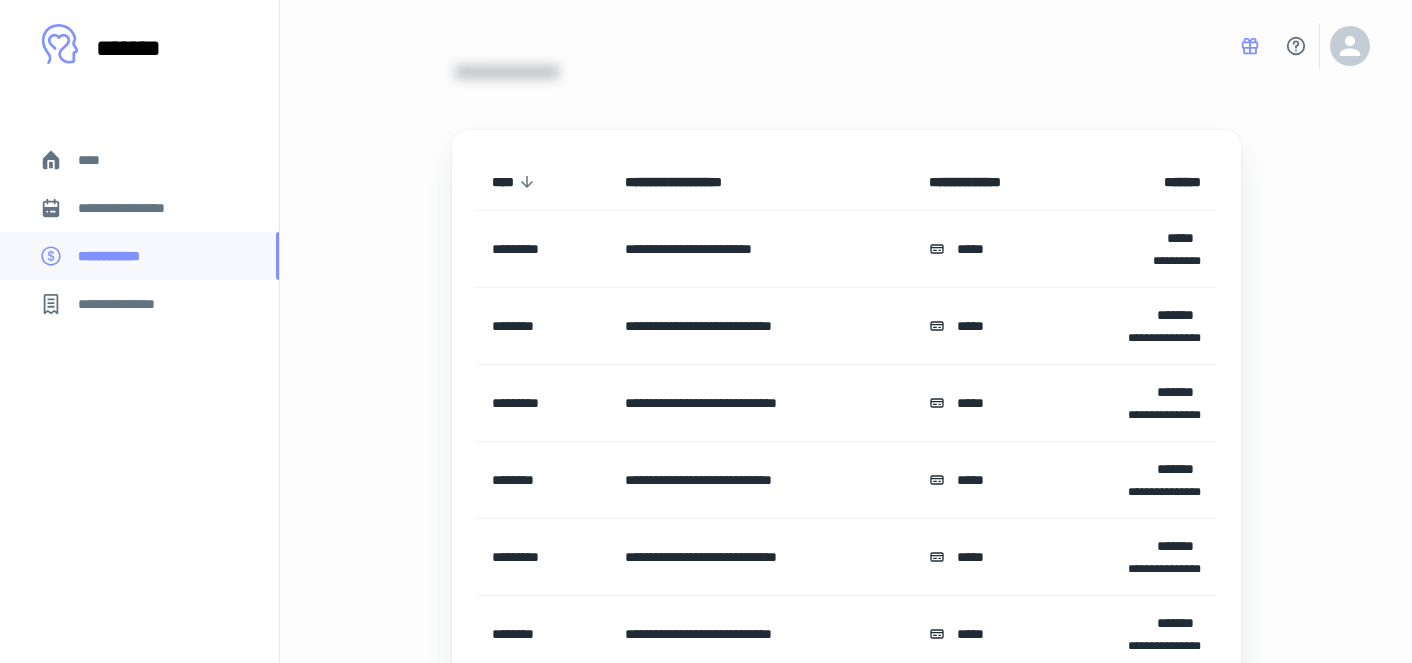 scroll, scrollTop: 60, scrollLeft: 0, axis: vertical 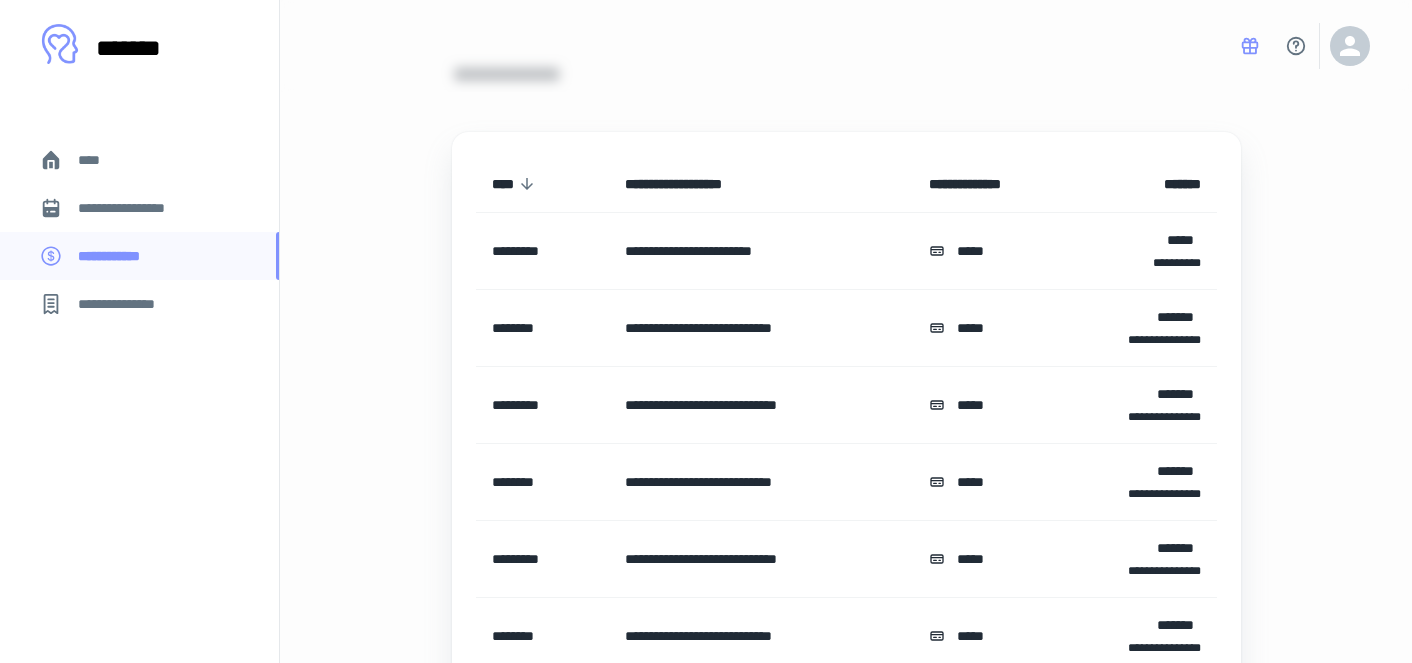 click on "**********" at bounding box center (139, 208) 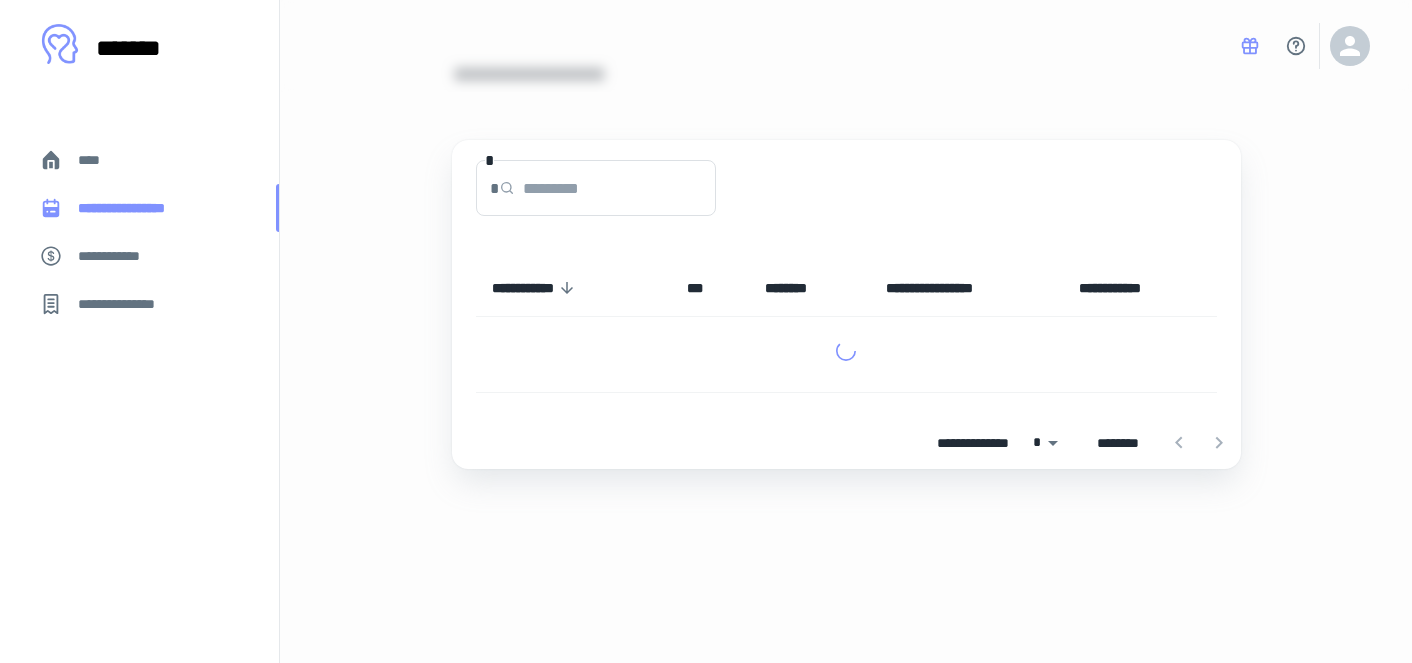 scroll, scrollTop: 0, scrollLeft: 0, axis: both 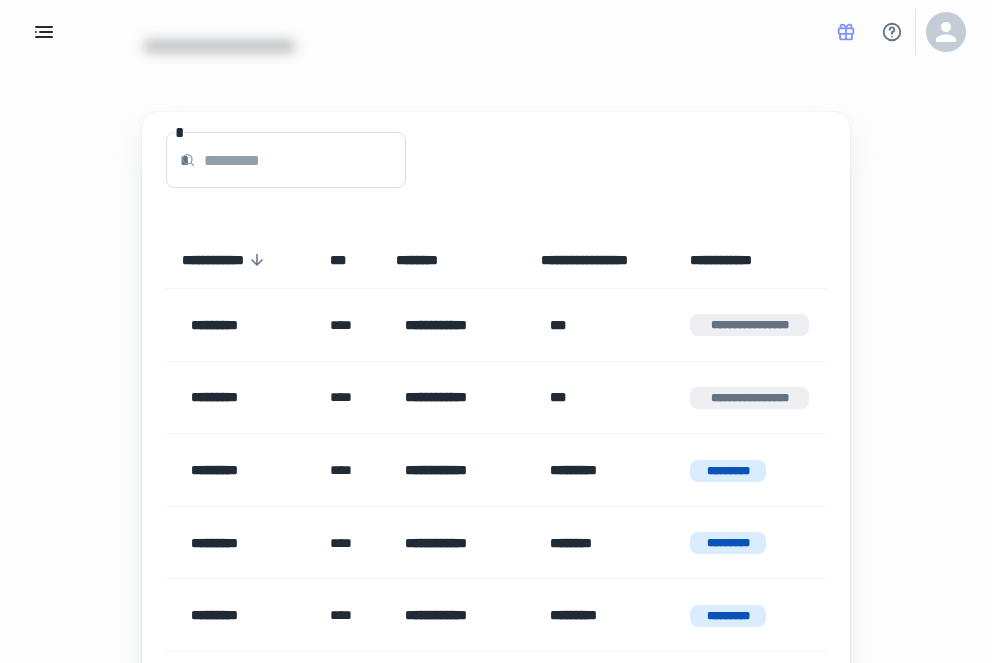 click at bounding box center (496, 32) 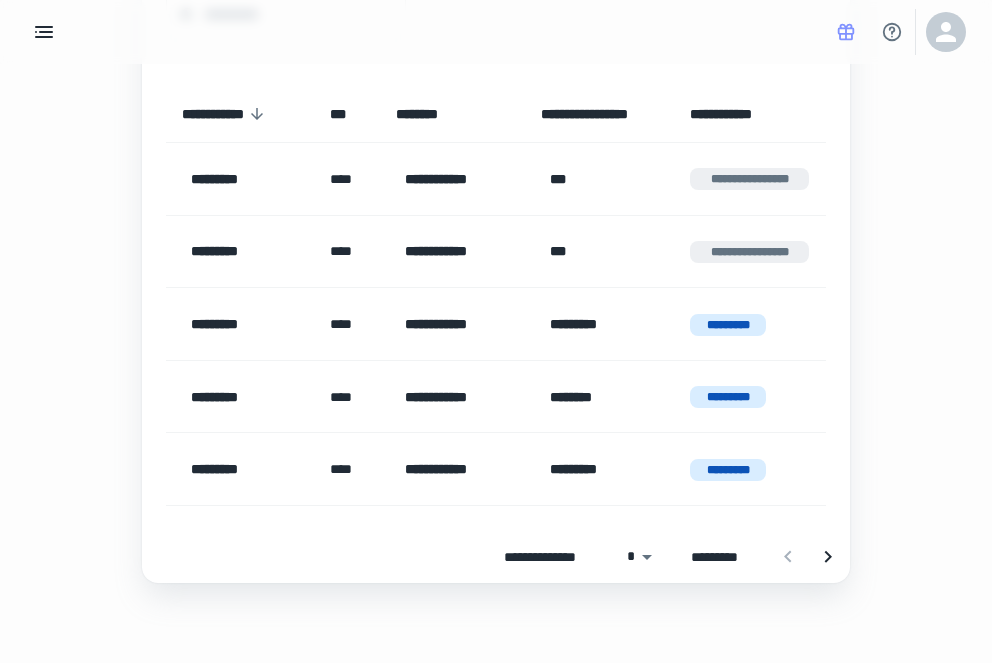 scroll, scrollTop: 0, scrollLeft: 0, axis: both 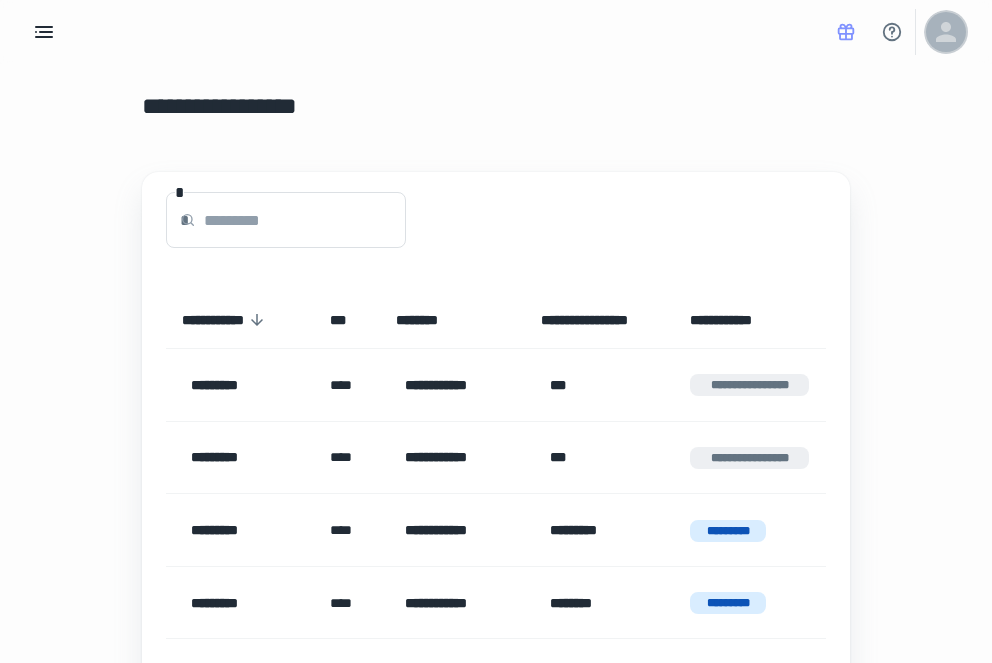 click 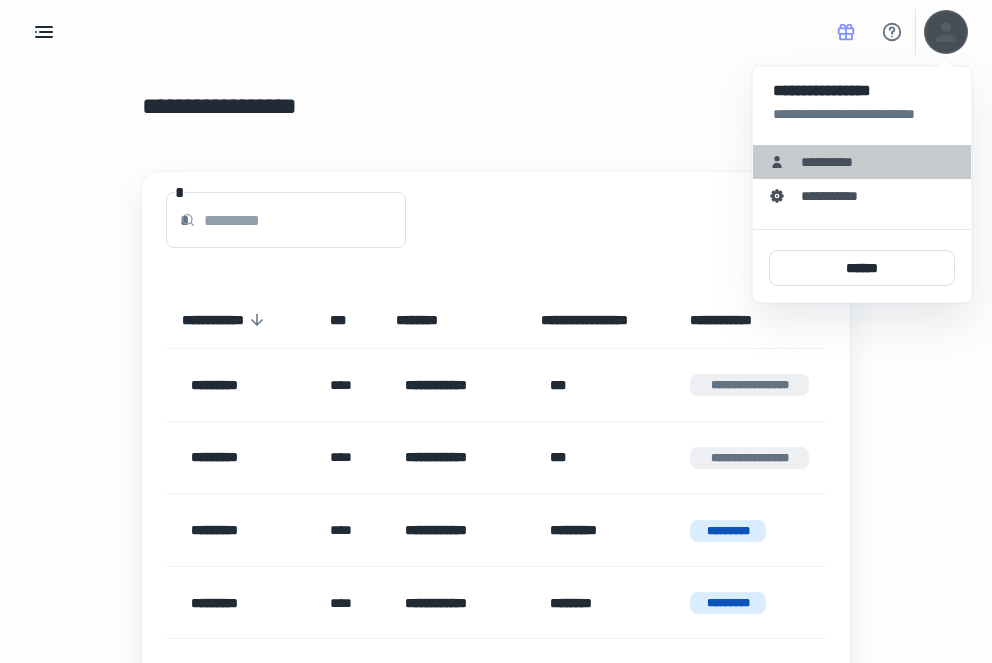 click on "**********" at bounding box center (834, 162) 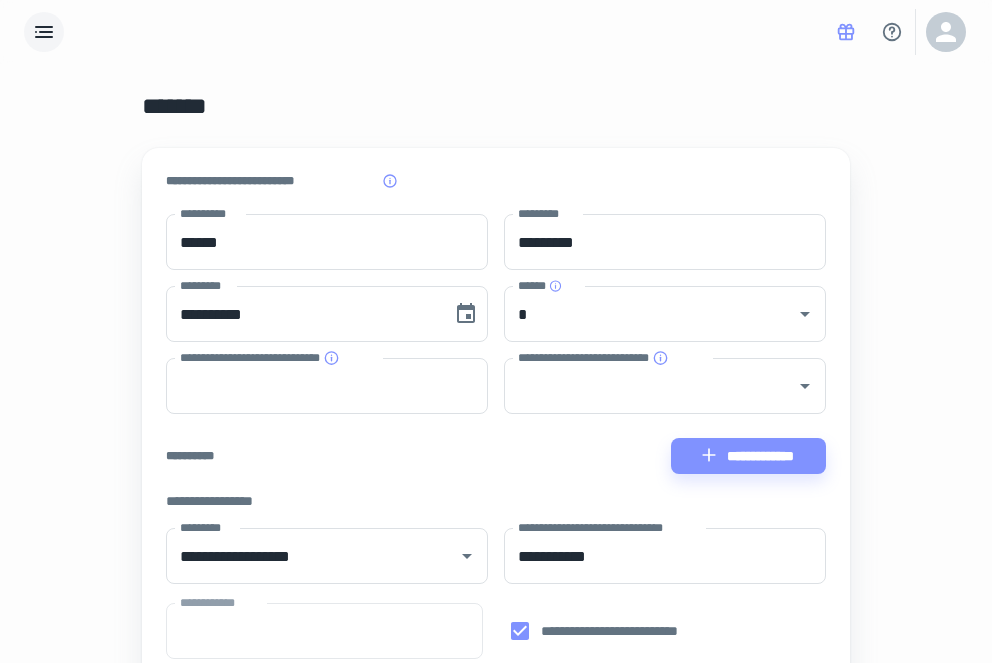 click 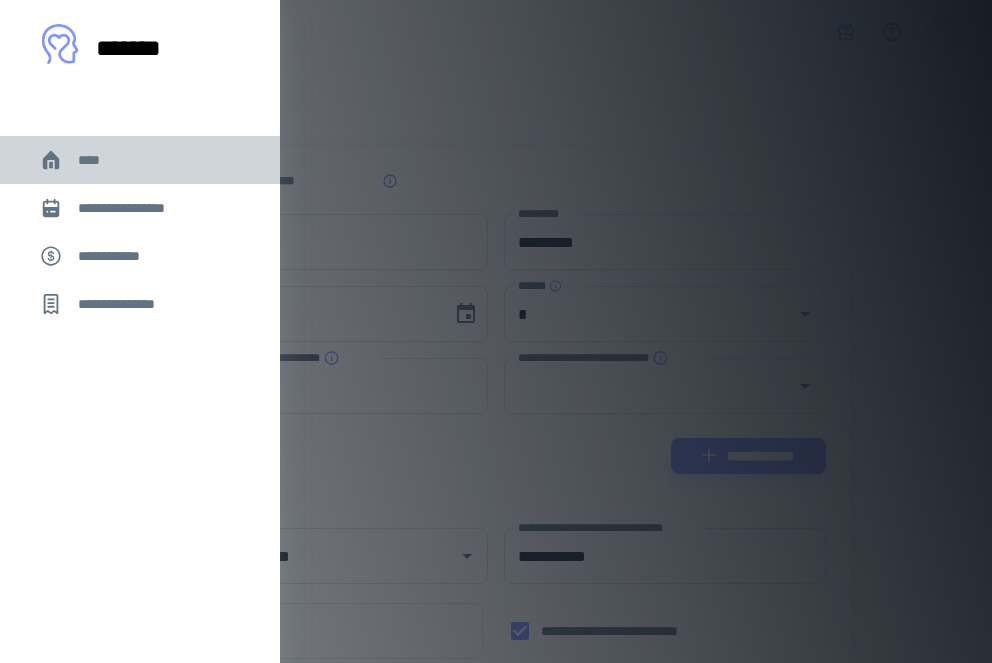 click on "****" at bounding box center [140, 160] 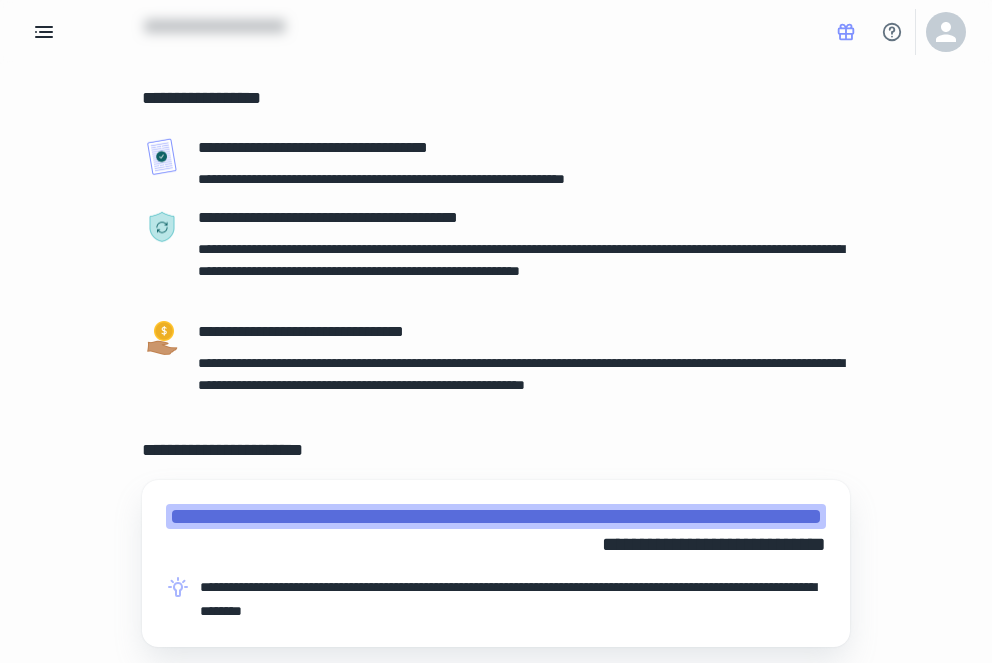 scroll, scrollTop: 81, scrollLeft: 0, axis: vertical 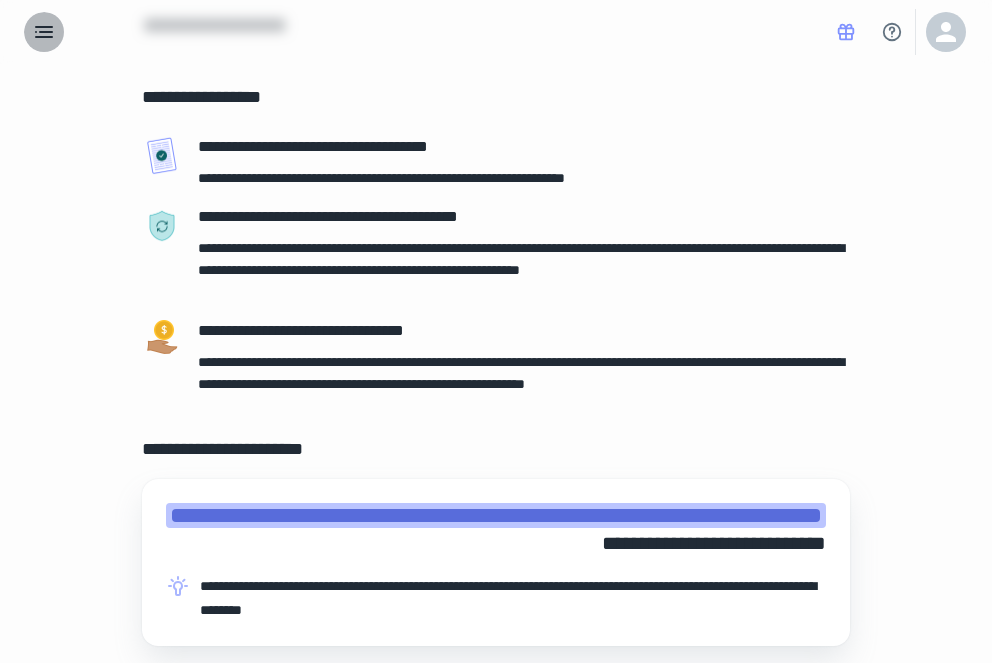 click 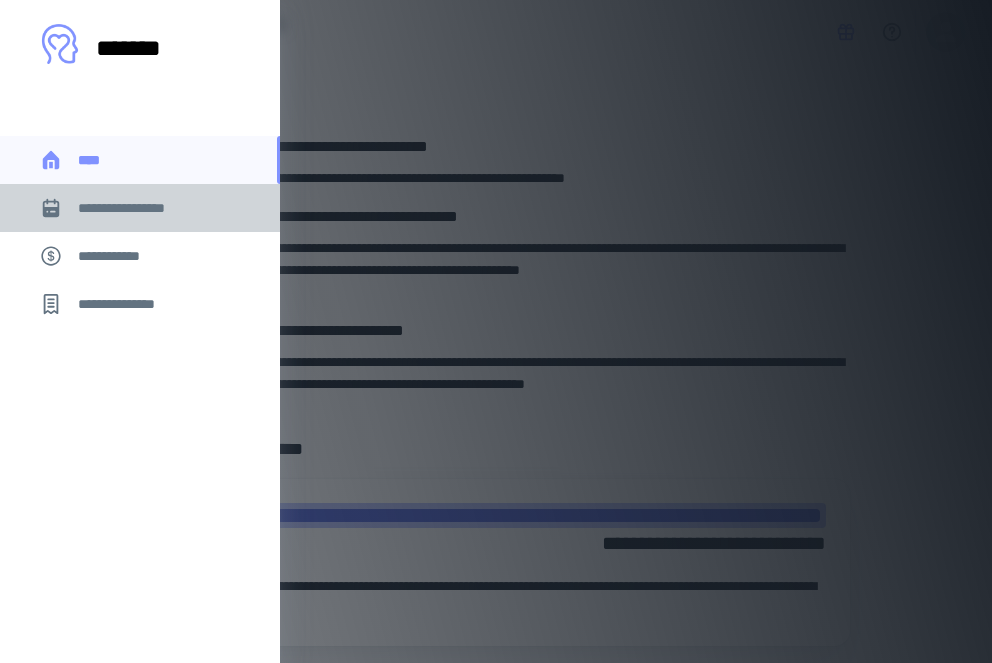 click on "**********" at bounding box center [136, 208] 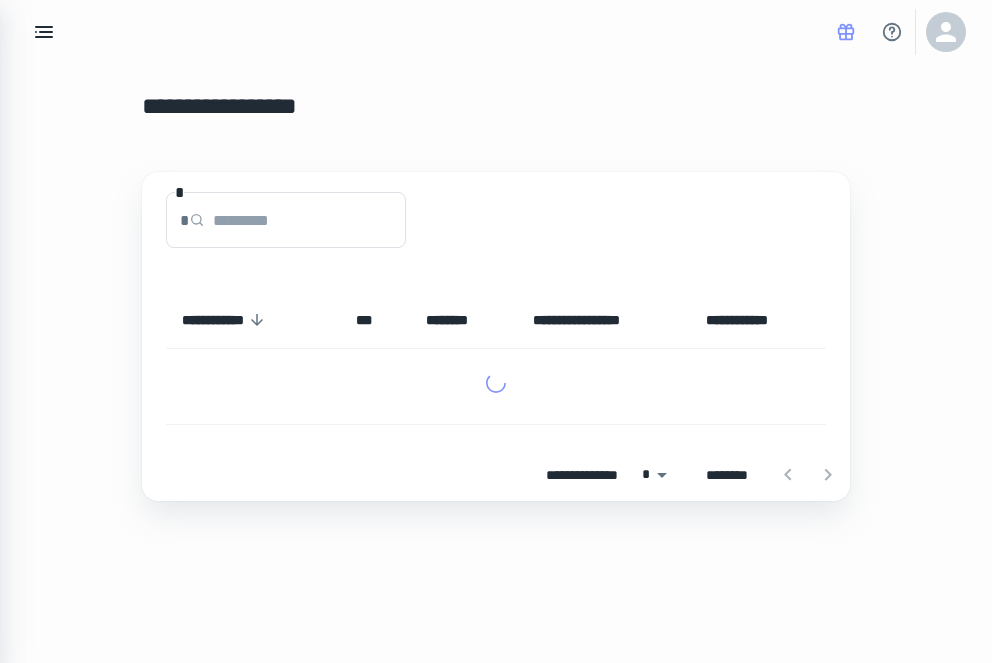 scroll, scrollTop: 0, scrollLeft: 0, axis: both 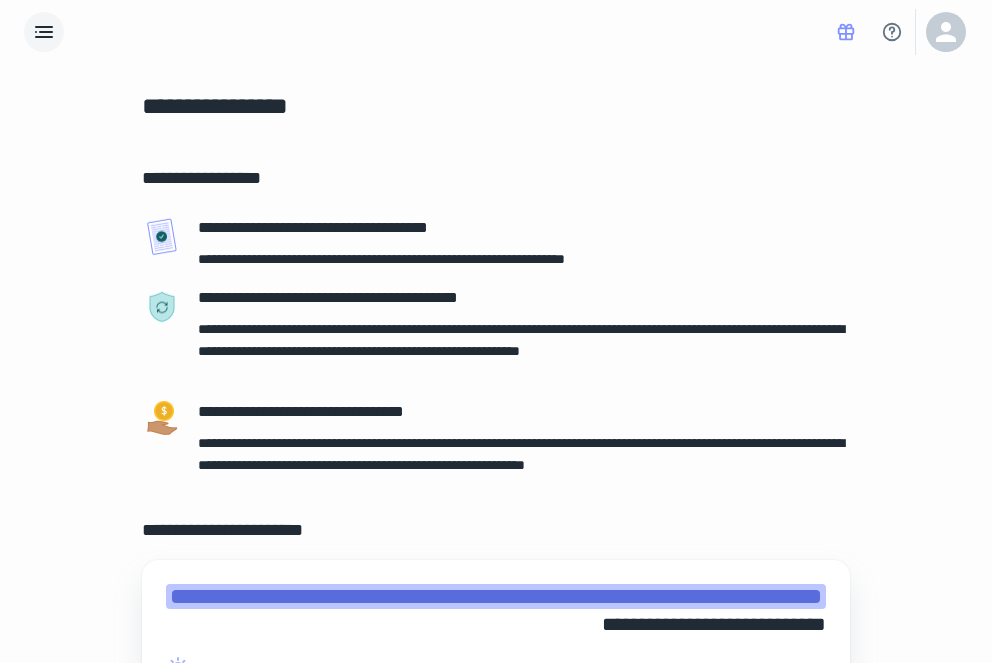 click 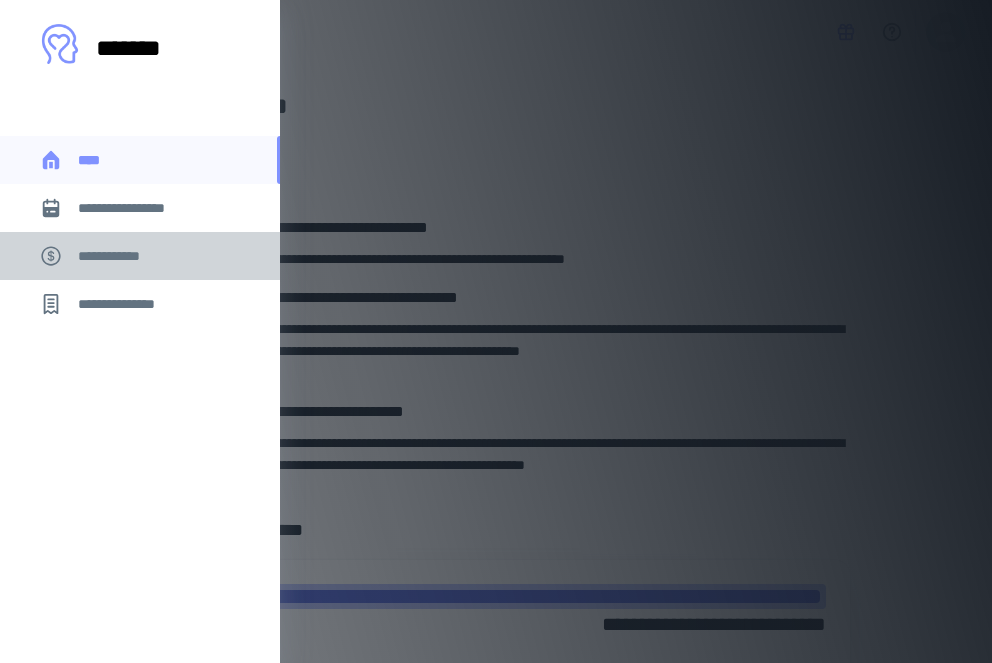 click on "**********" at bounding box center (119, 256) 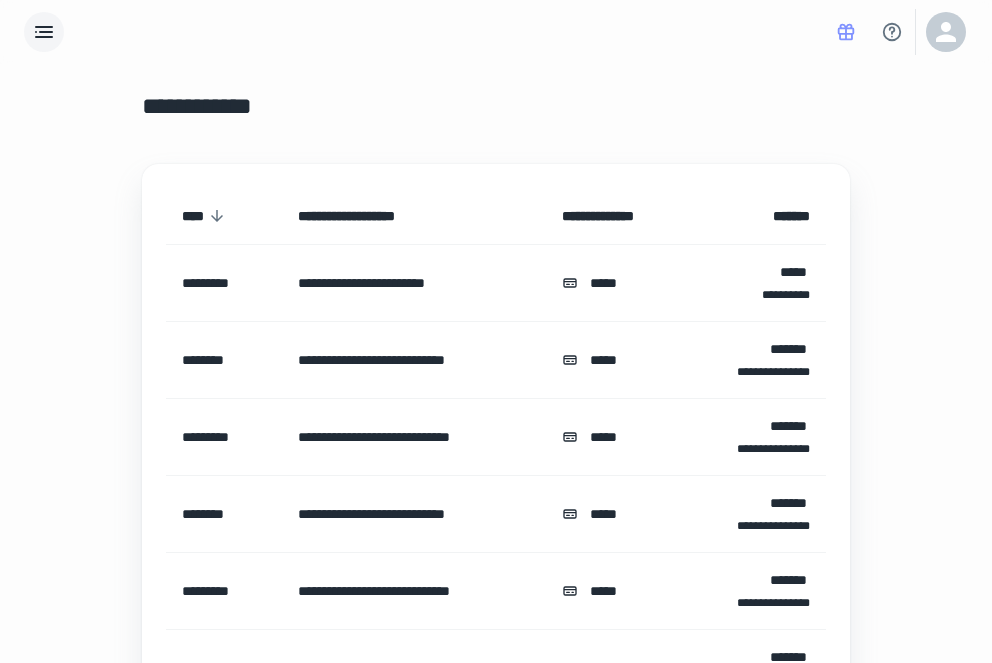 click 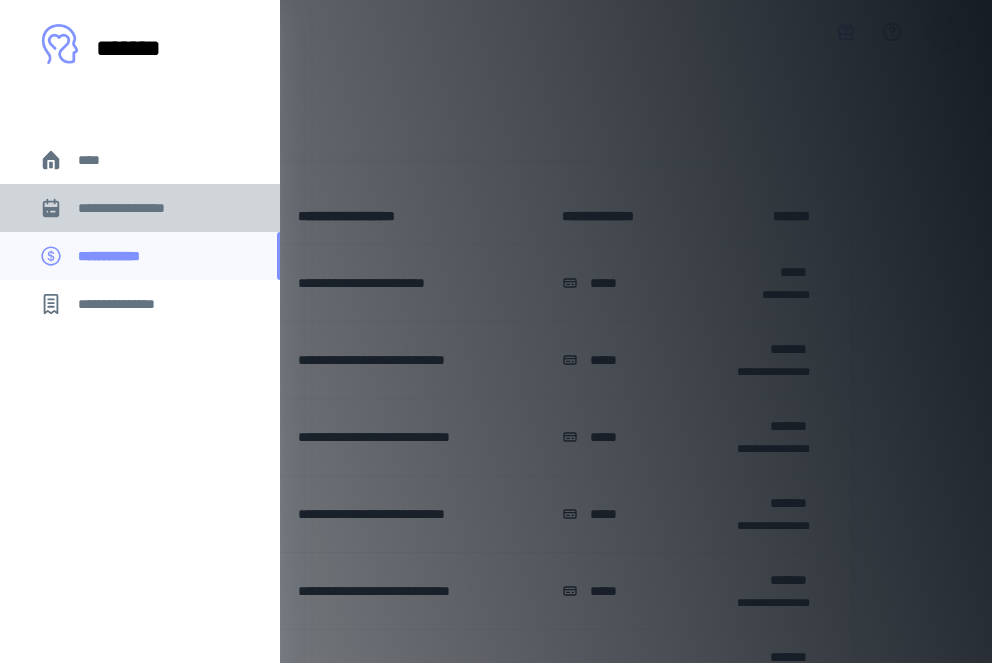 click on "**********" at bounding box center (136, 208) 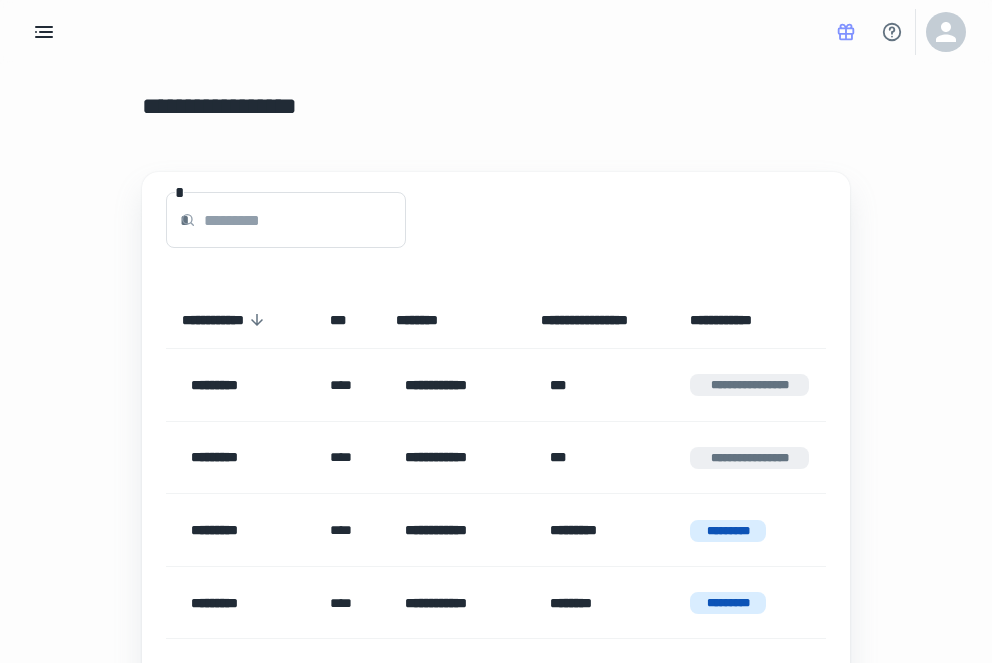 type 